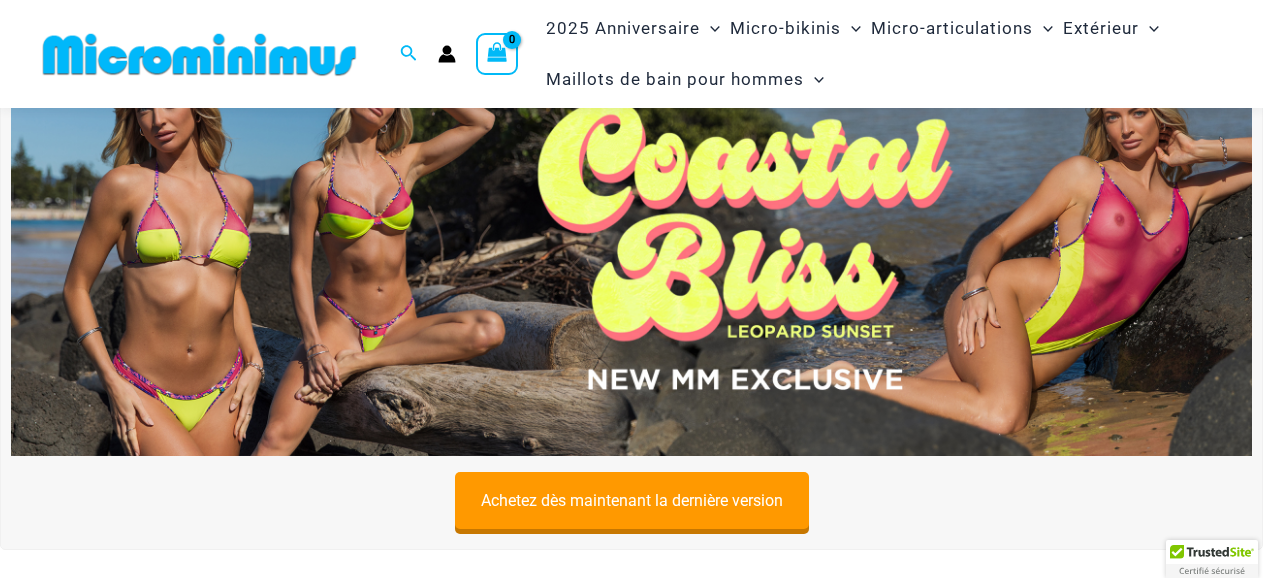 scroll, scrollTop: 91, scrollLeft: 0, axis: vertical 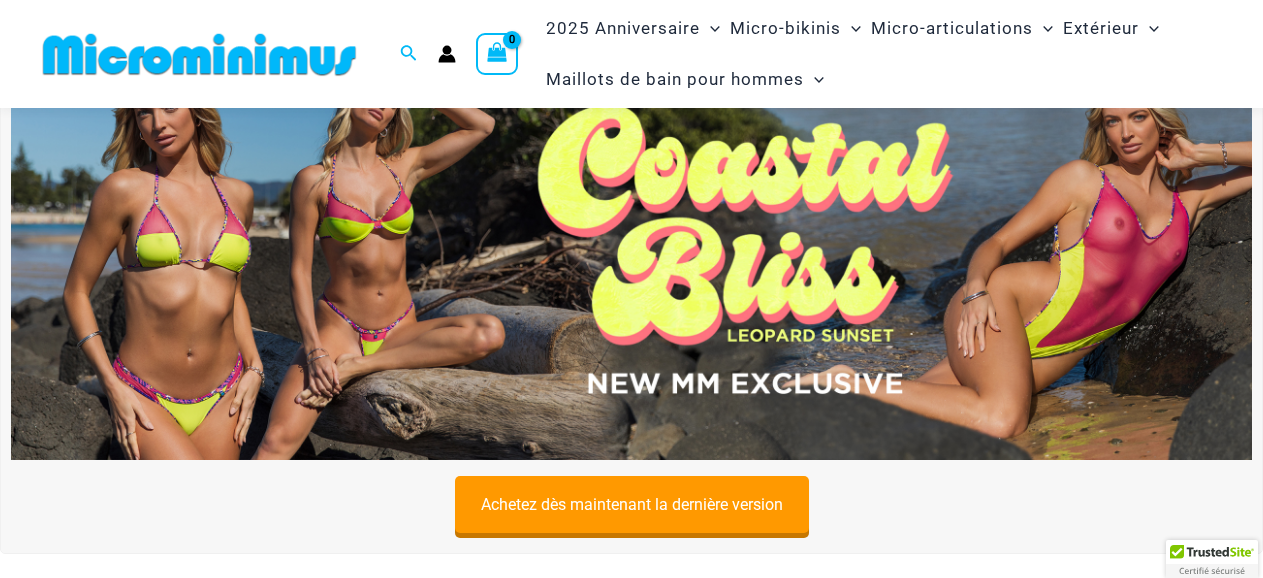 click at bounding box center (631, 249) 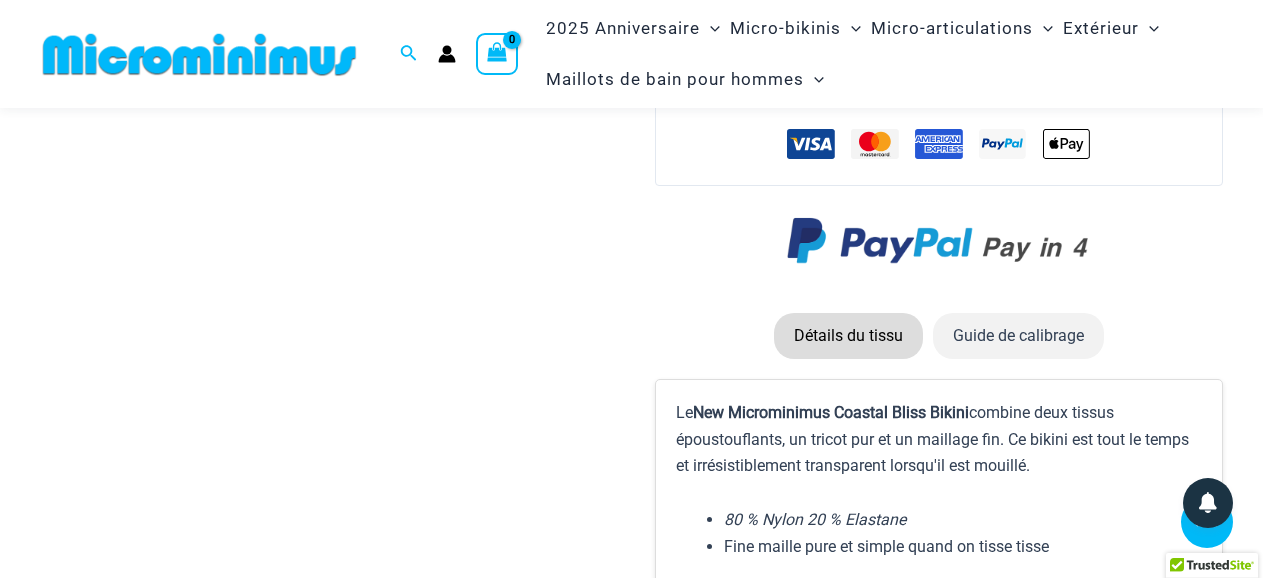 scroll, scrollTop: 2948, scrollLeft: 0, axis: vertical 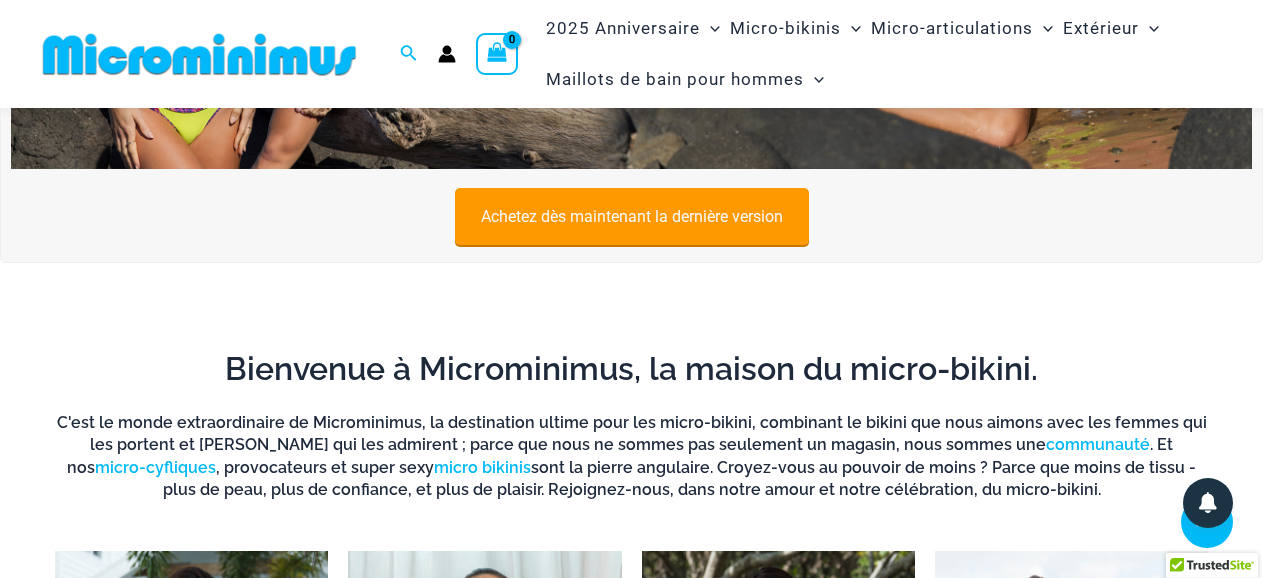 click on "Achetez dès maintenant la dernière version" at bounding box center [632, 216] 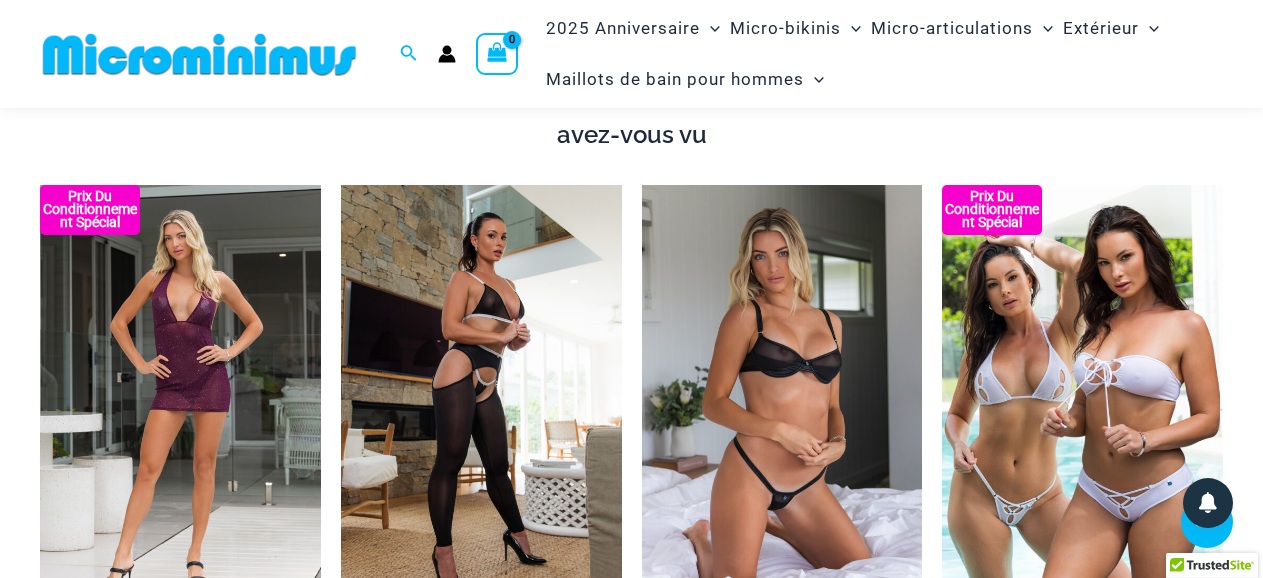 scroll, scrollTop: 1548, scrollLeft: 0, axis: vertical 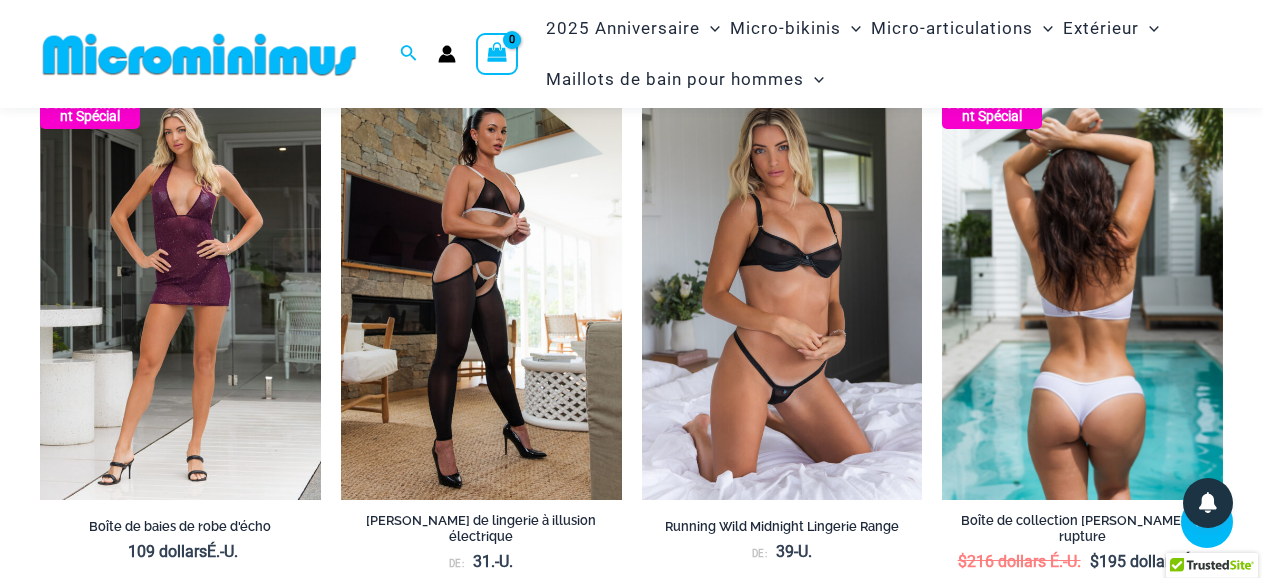 click at bounding box center (1082, 289) 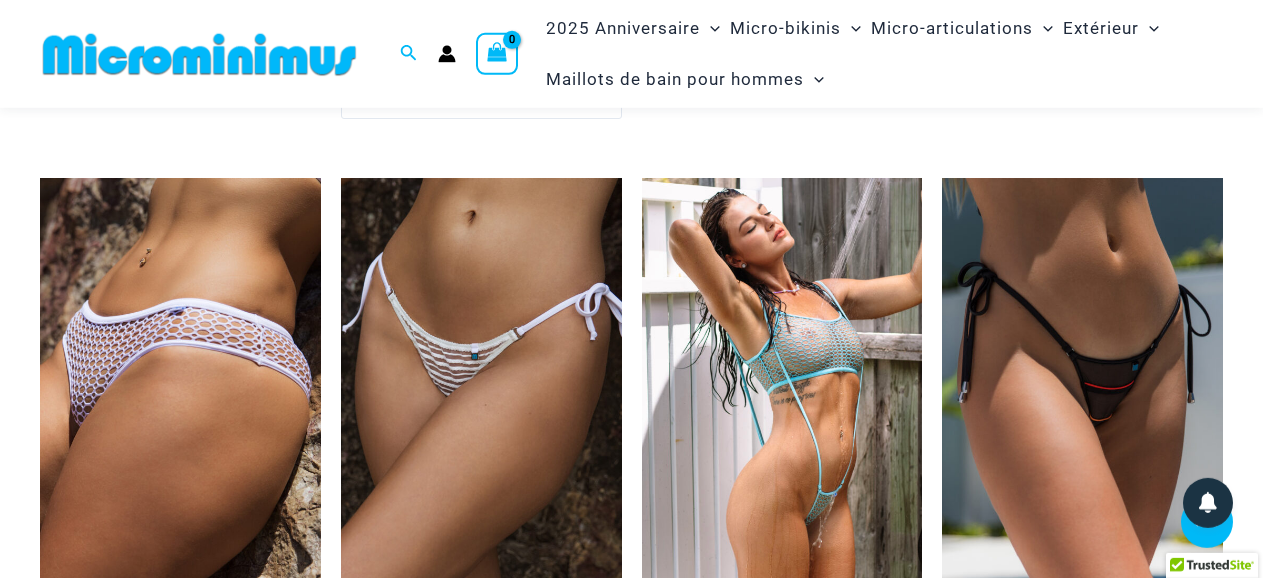 scroll, scrollTop: 4728, scrollLeft: 0, axis: vertical 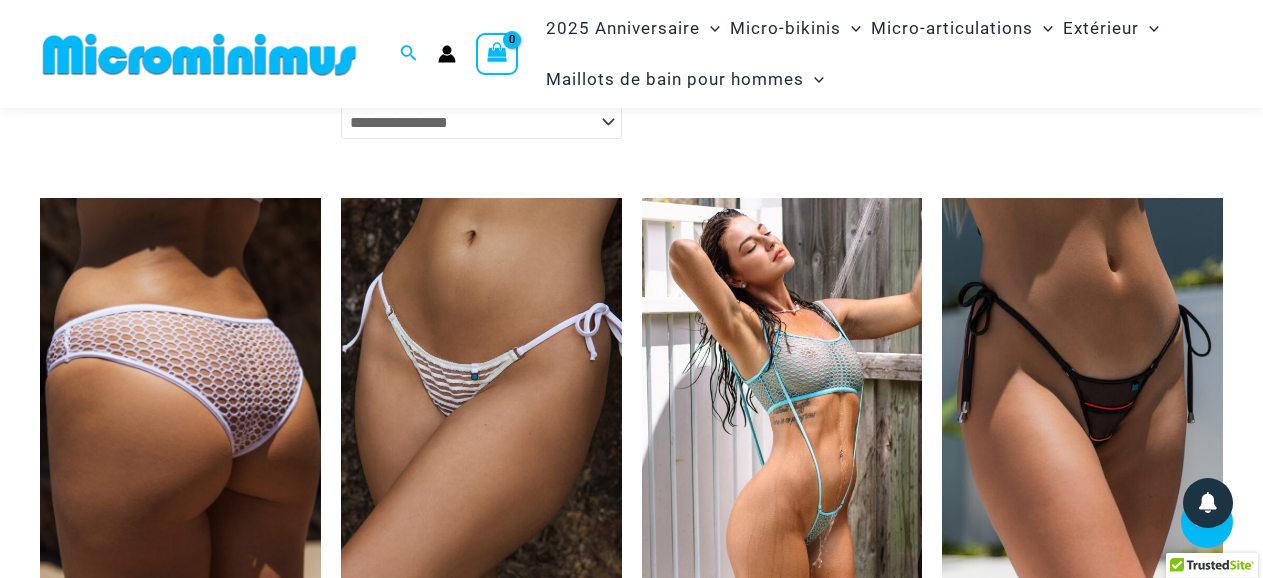 click at bounding box center (180, 408) 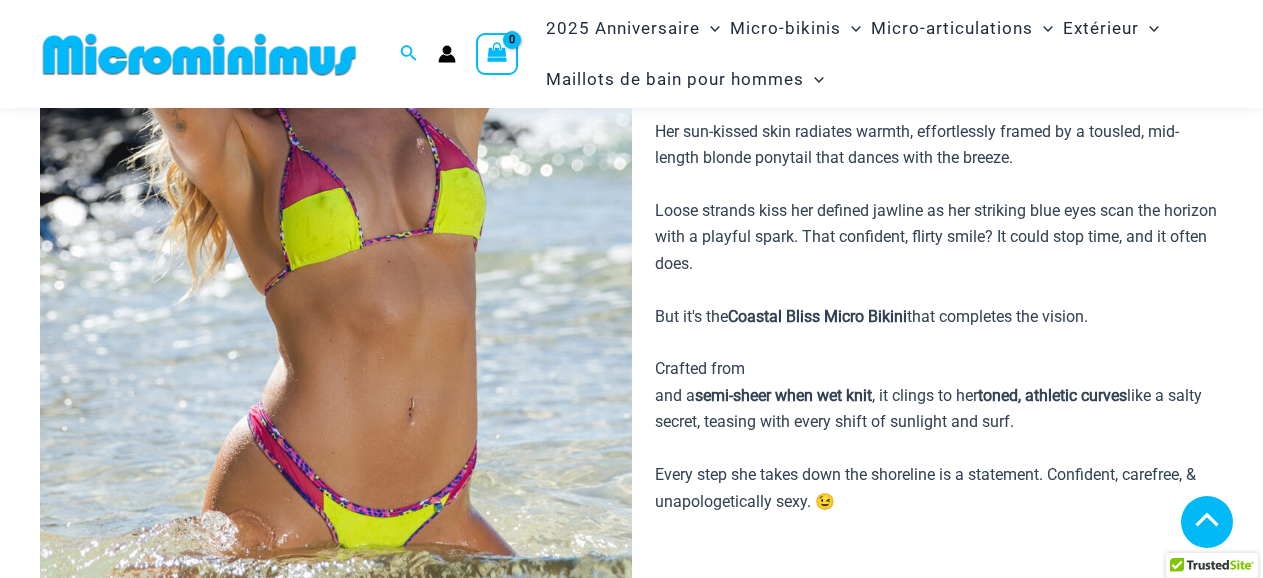 scroll, scrollTop: 0, scrollLeft: 0, axis: both 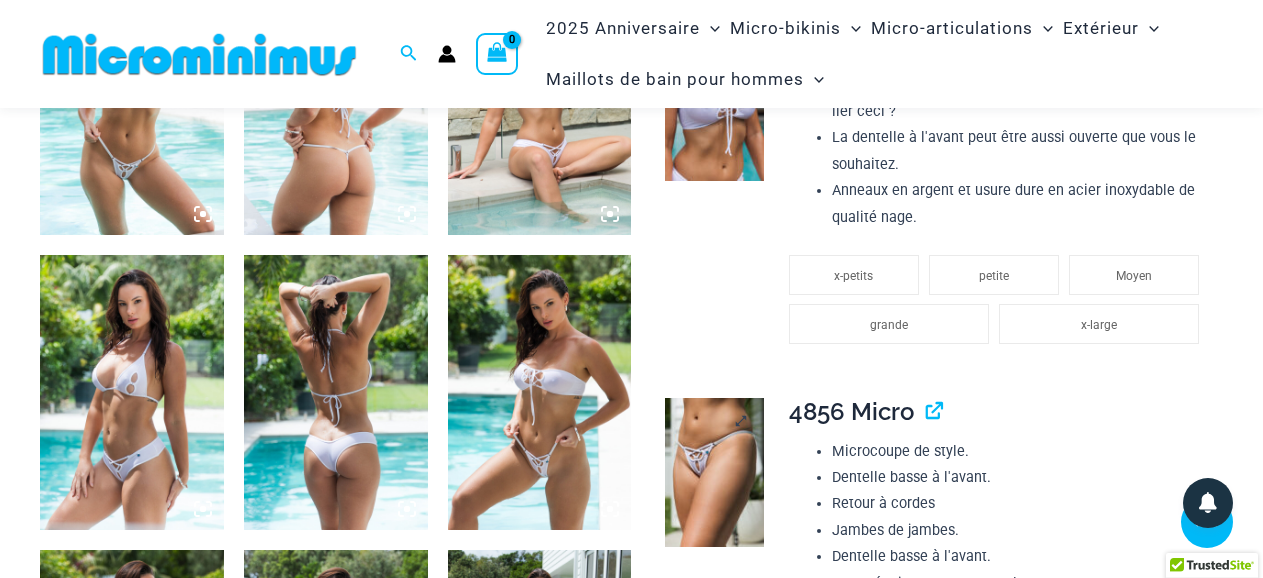click at bounding box center (714, 472) 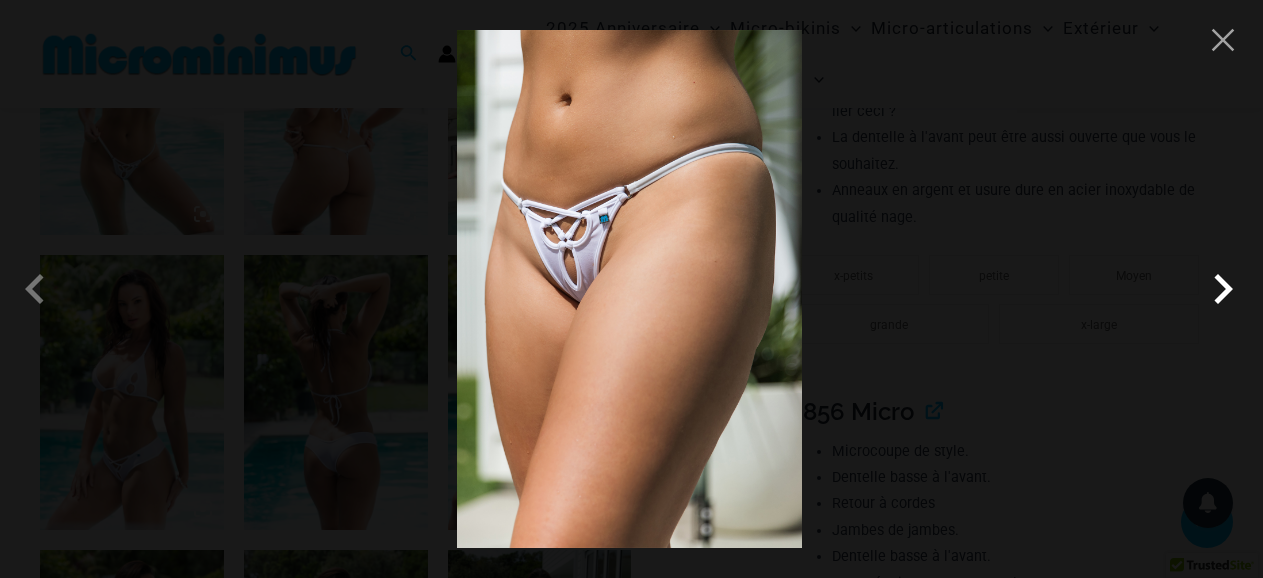 click at bounding box center (1223, 289) 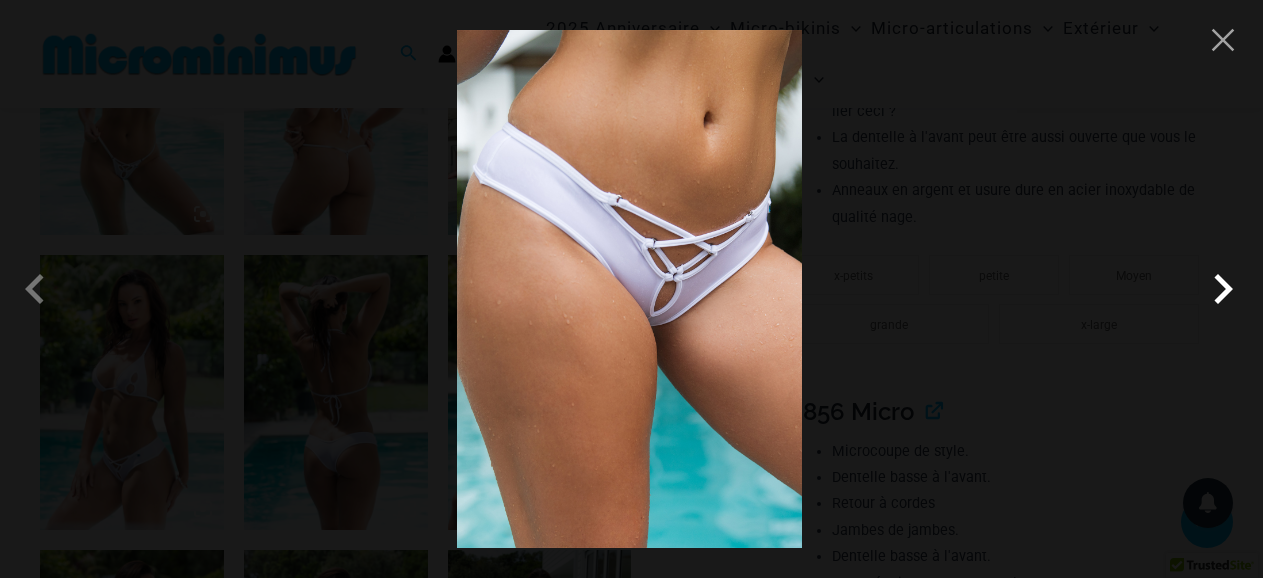 click at bounding box center (1223, 289) 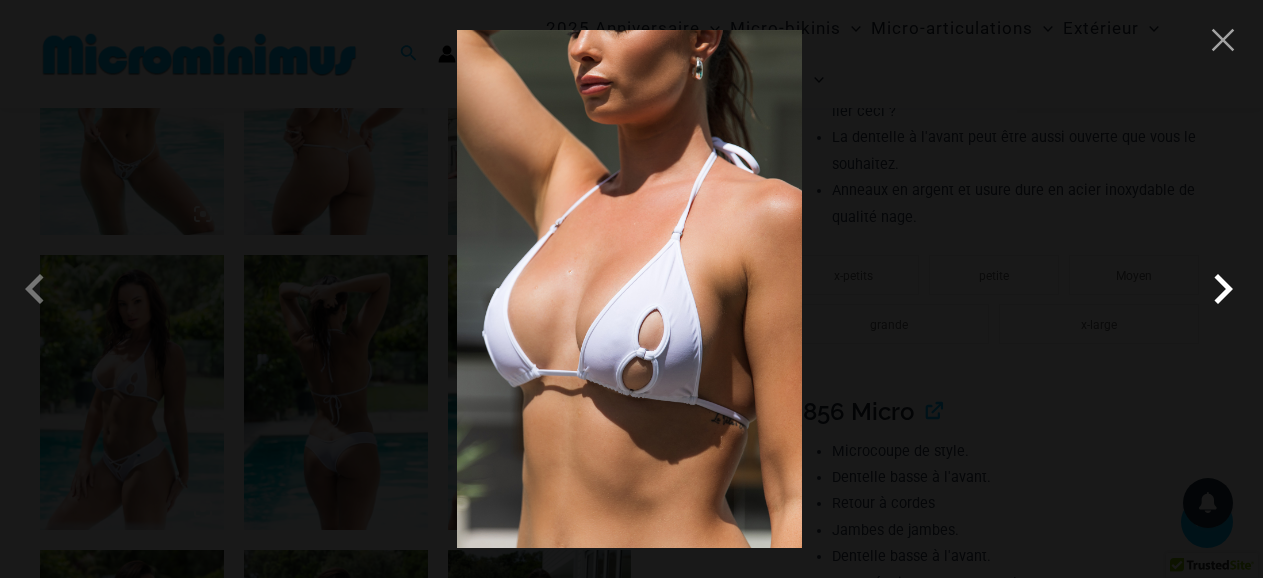 click at bounding box center [1223, 289] 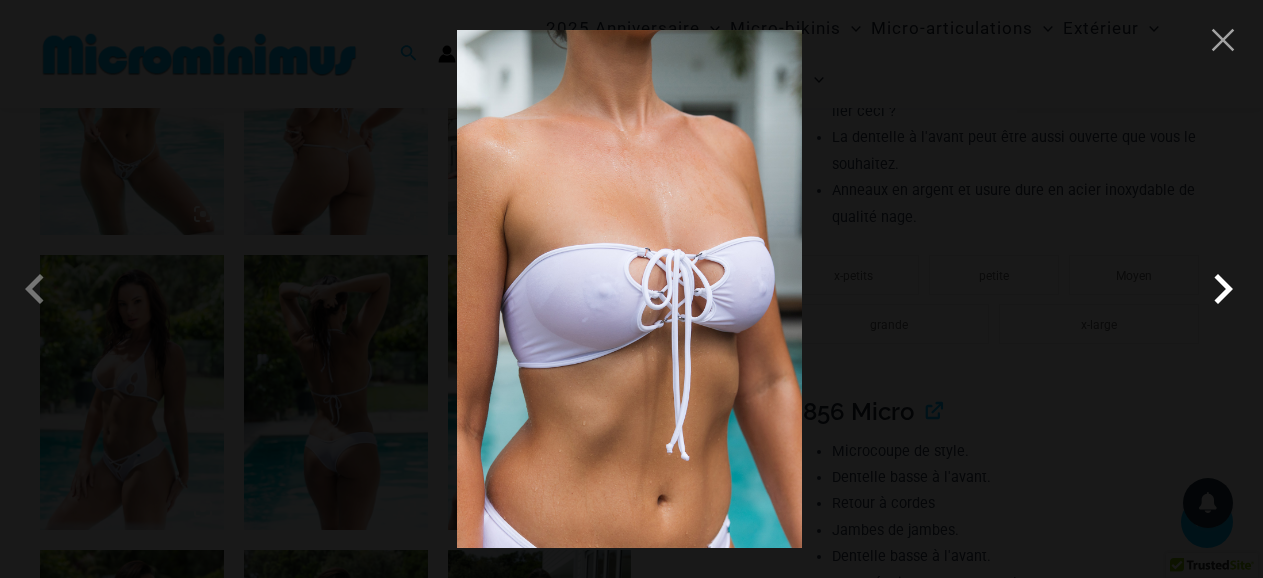 click at bounding box center [1223, 289] 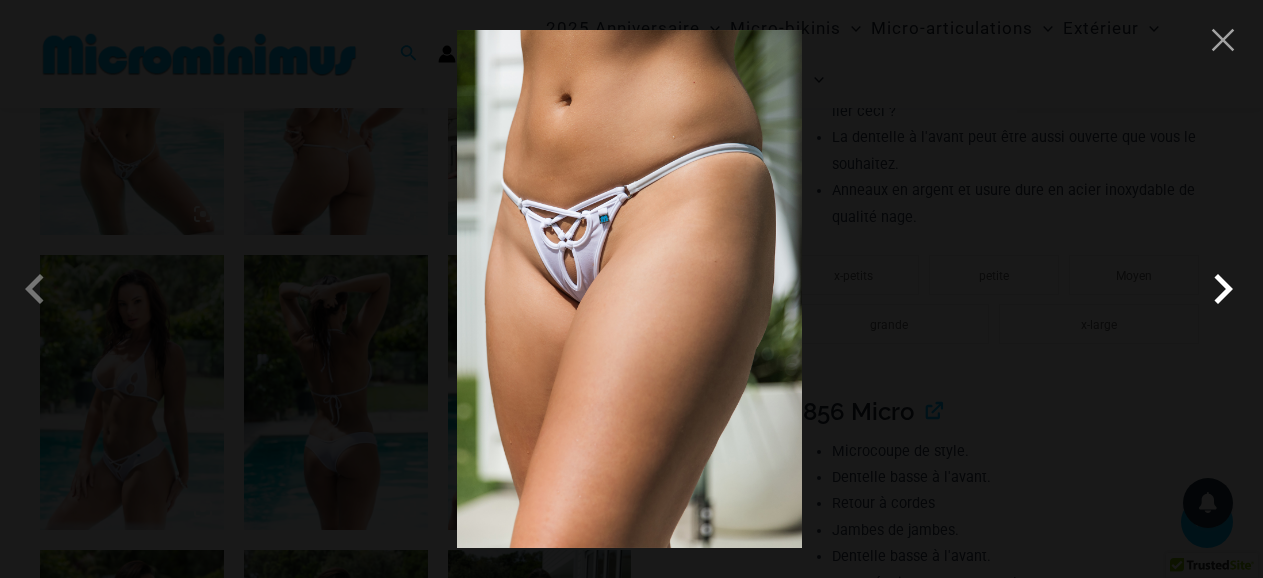 click at bounding box center (1223, 289) 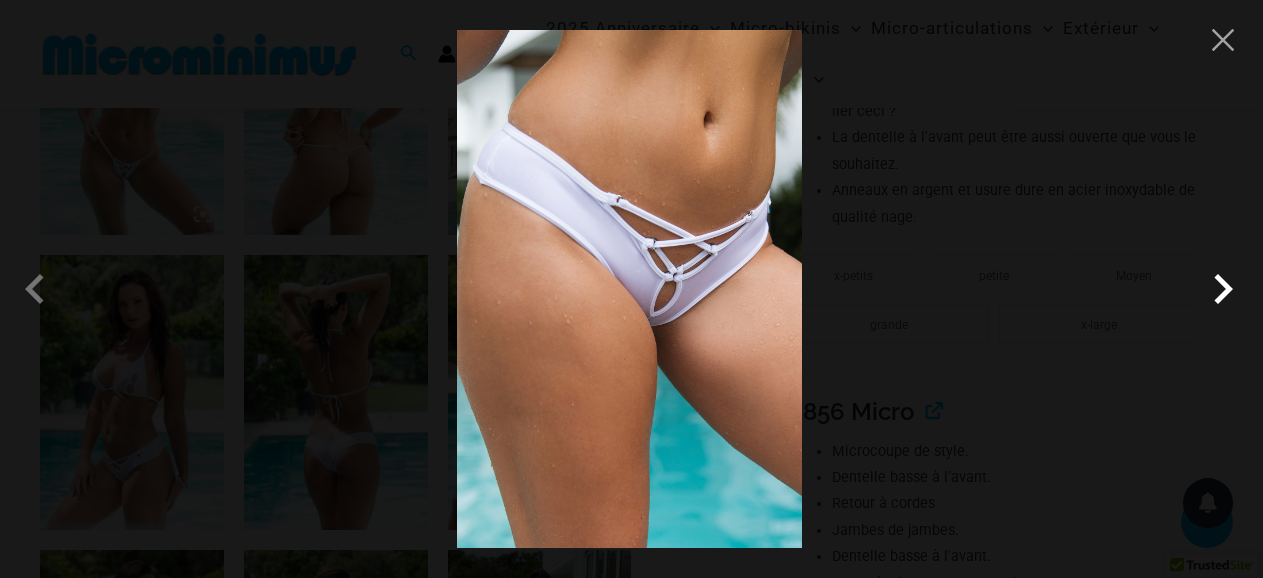 click at bounding box center [1223, 289] 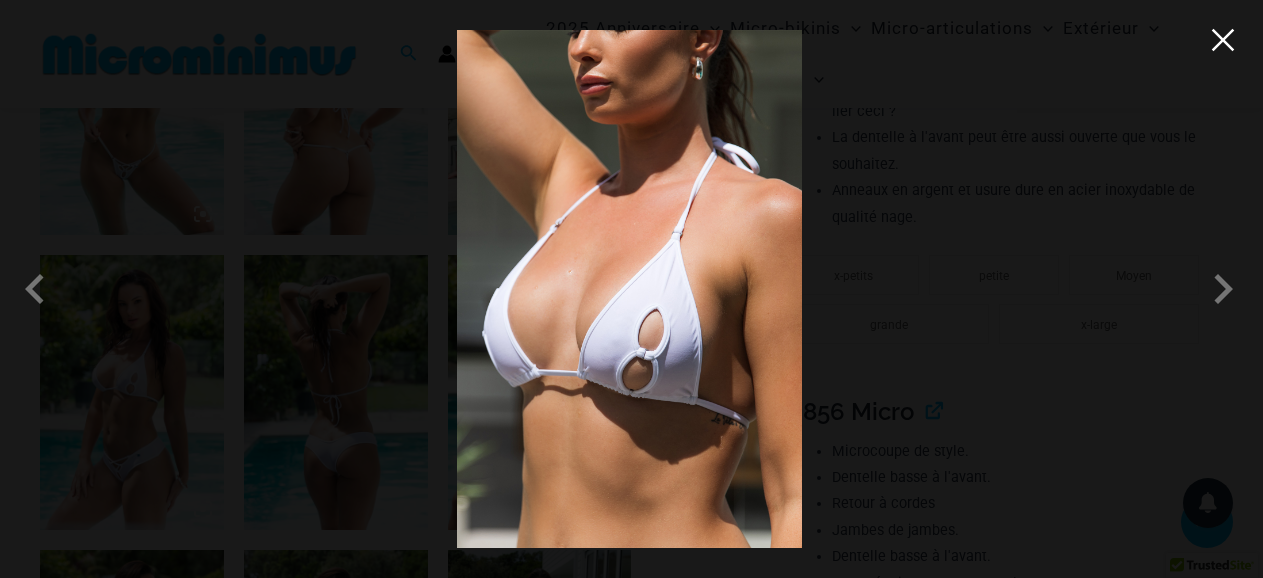 click at bounding box center [1223, 40] 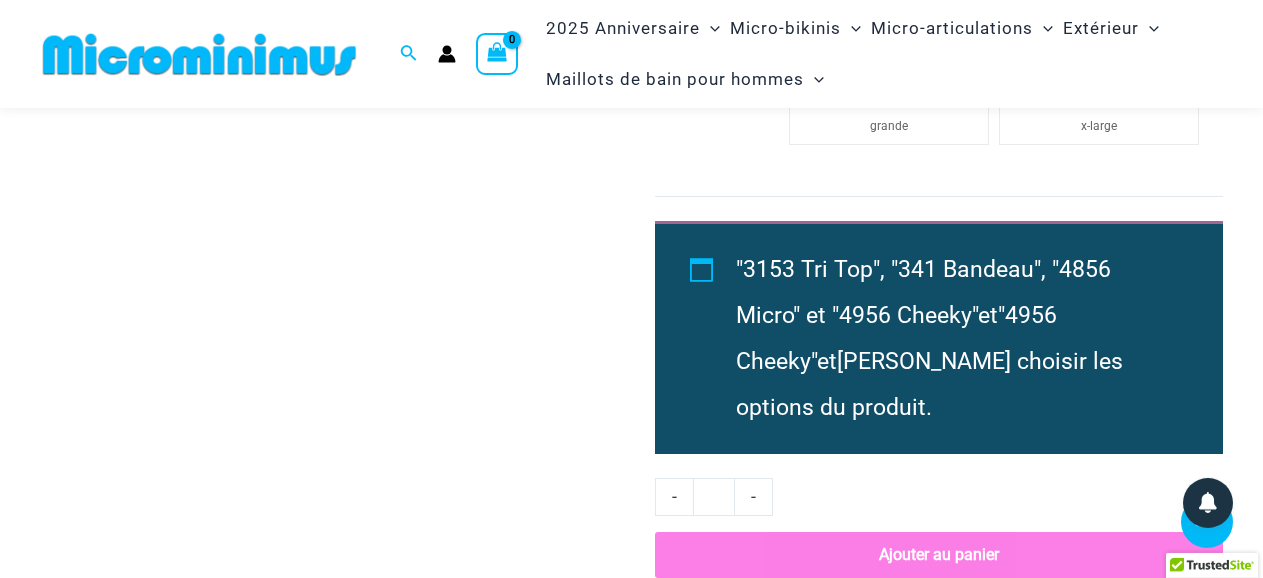scroll, scrollTop: 2525, scrollLeft: 0, axis: vertical 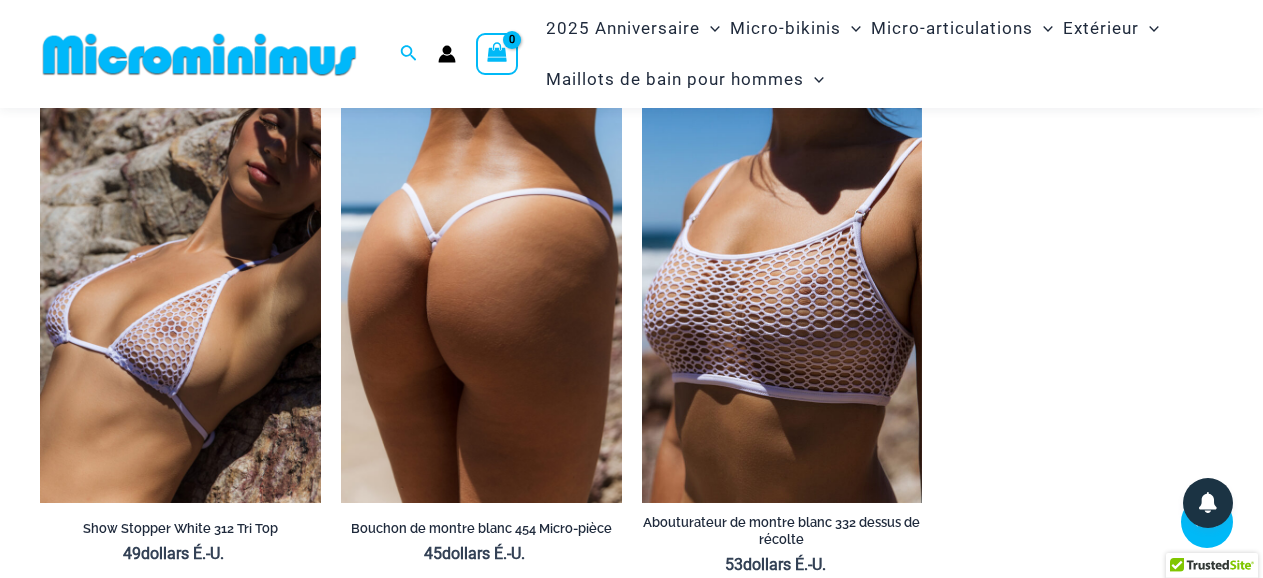 click at bounding box center (481, 292) 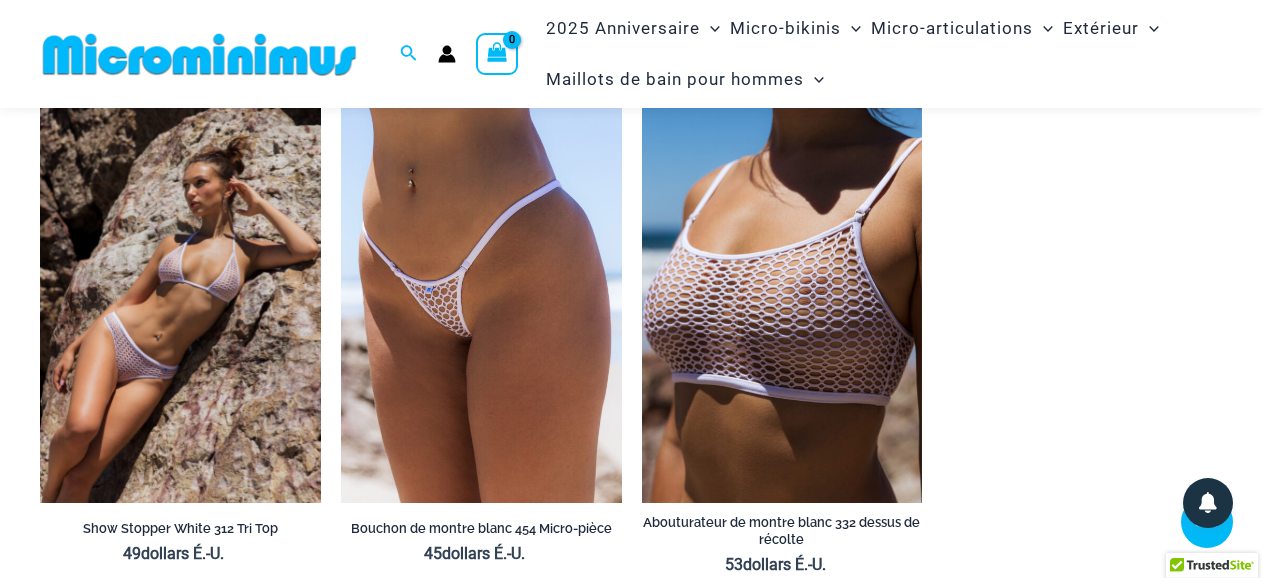click at bounding box center (180, 292) 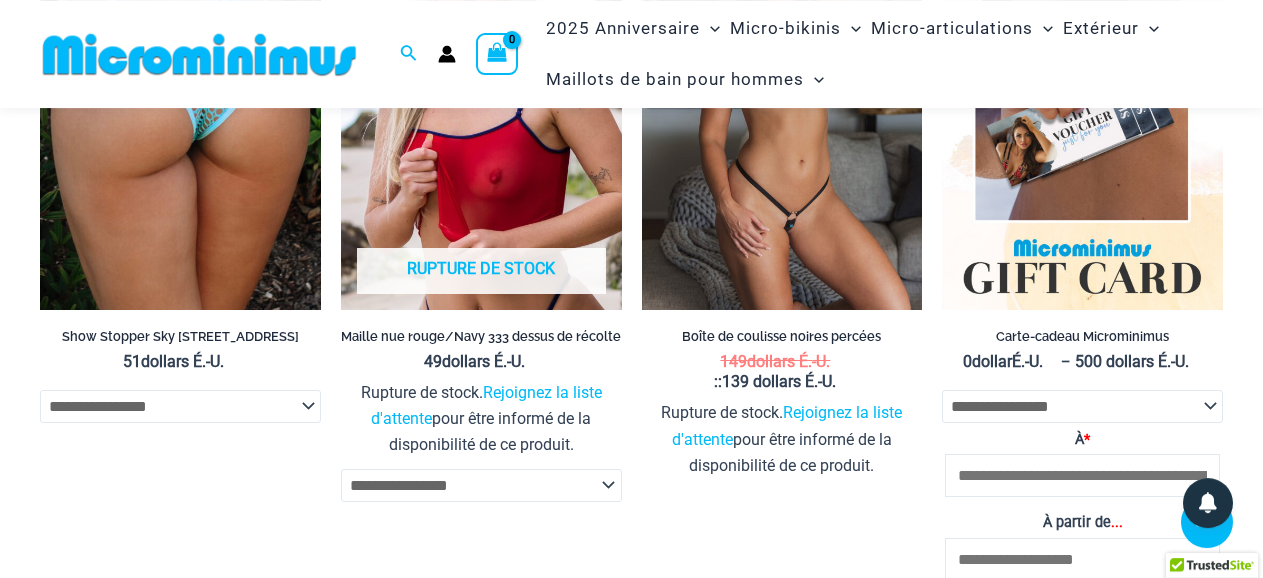 scroll, scrollTop: 3074, scrollLeft: 0, axis: vertical 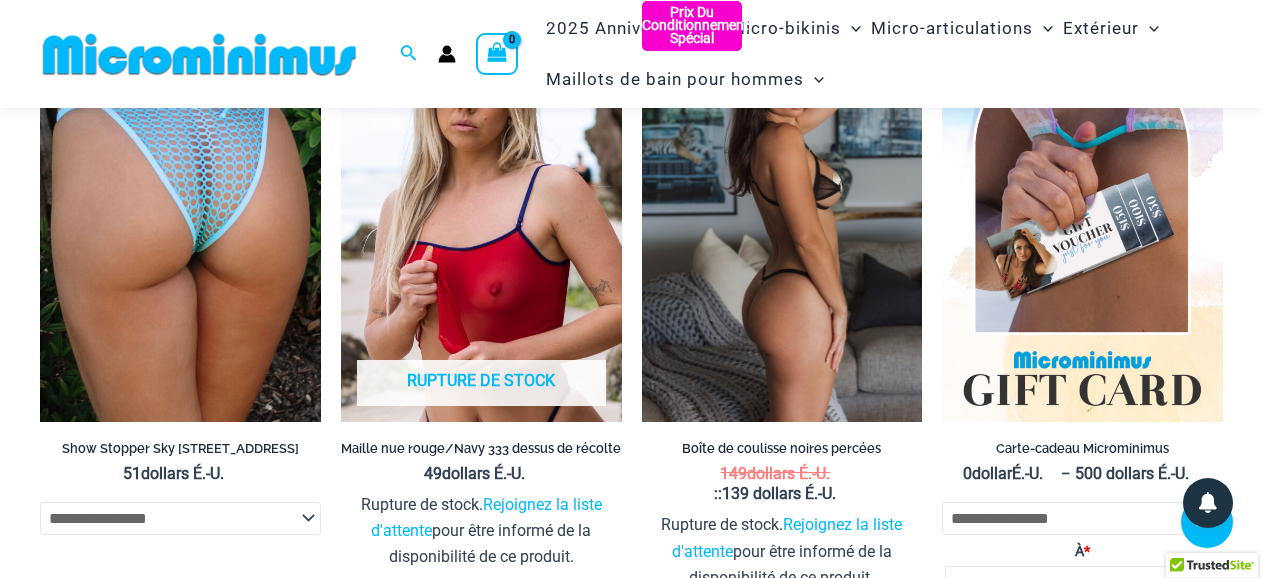 click at bounding box center (782, 211) 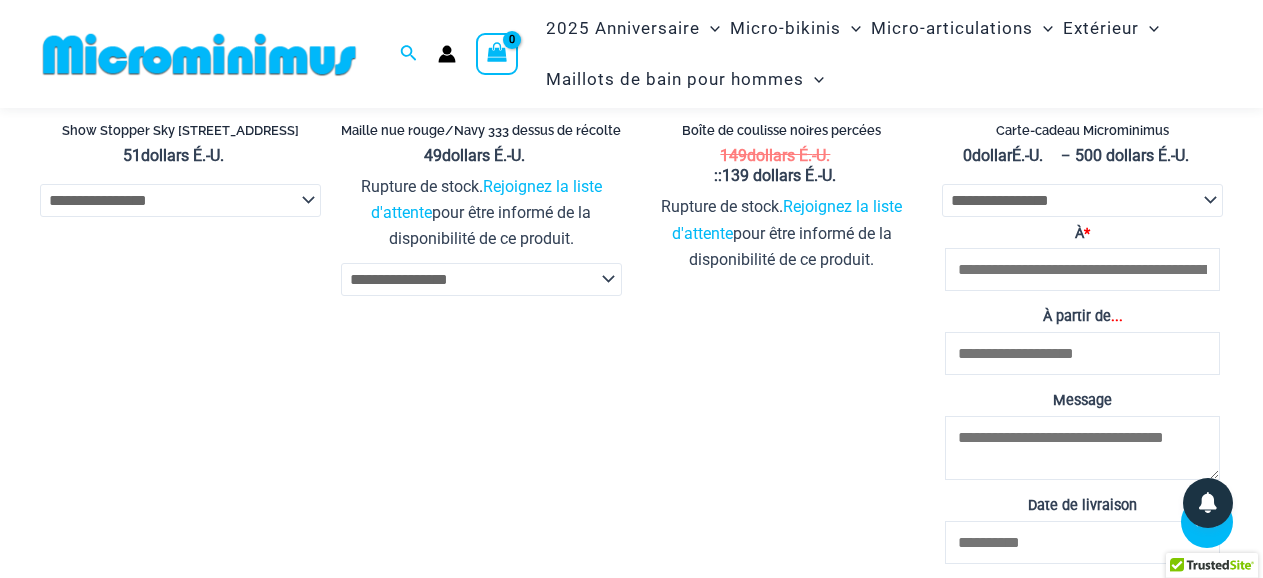 scroll, scrollTop: 3074, scrollLeft: 0, axis: vertical 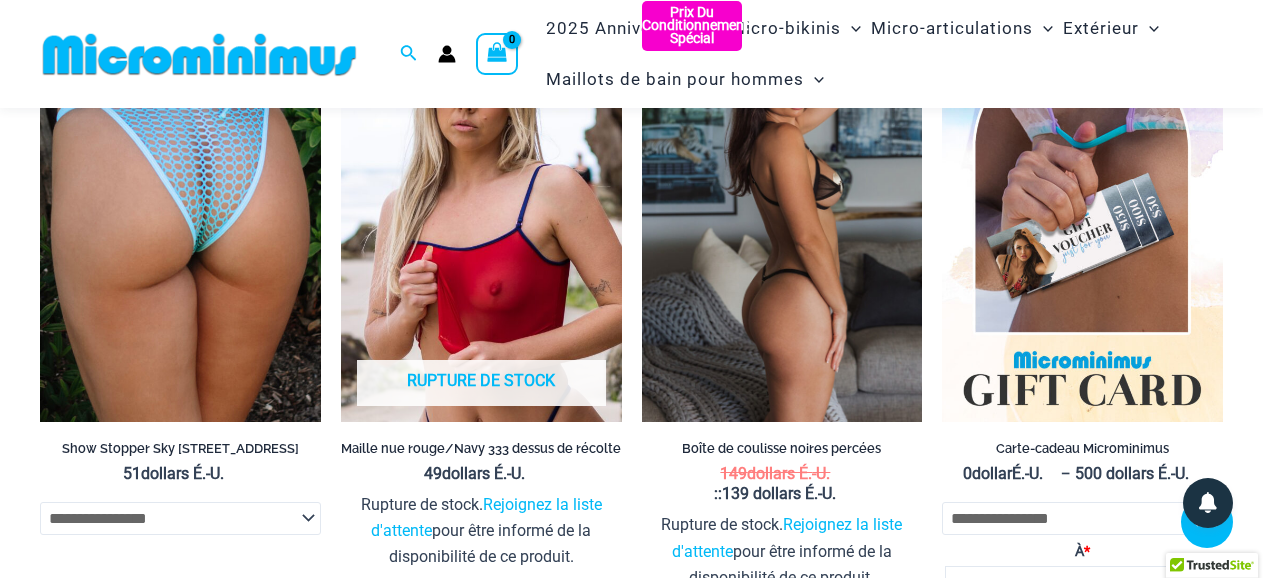 click at bounding box center [782, 211] 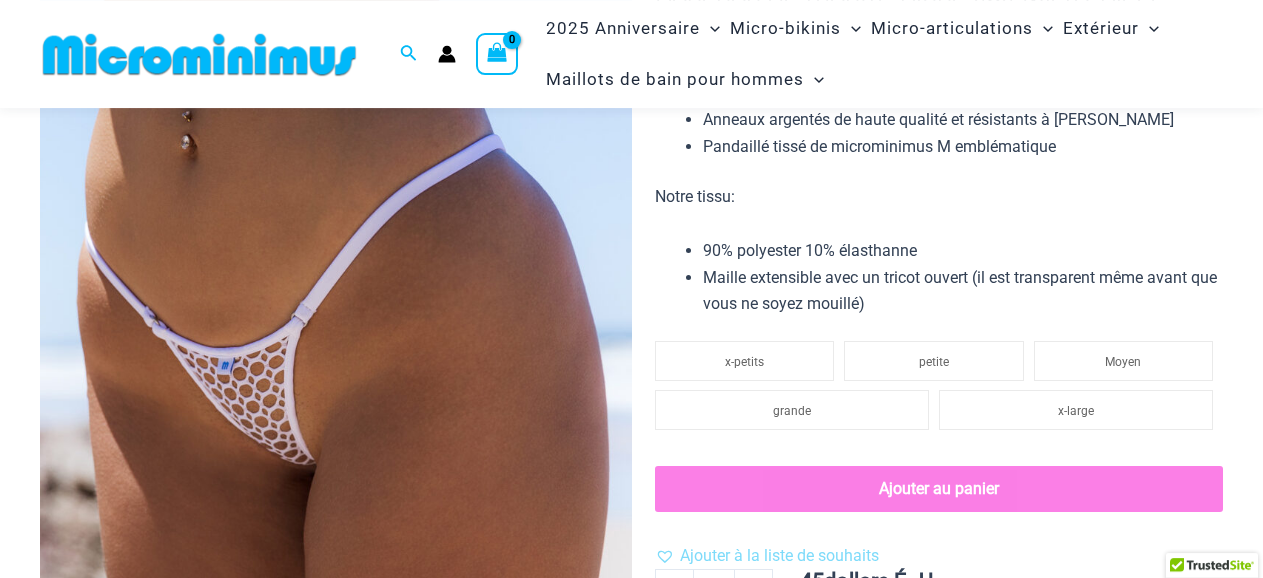 scroll, scrollTop: 298, scrollLeft: 0, axis: vertical 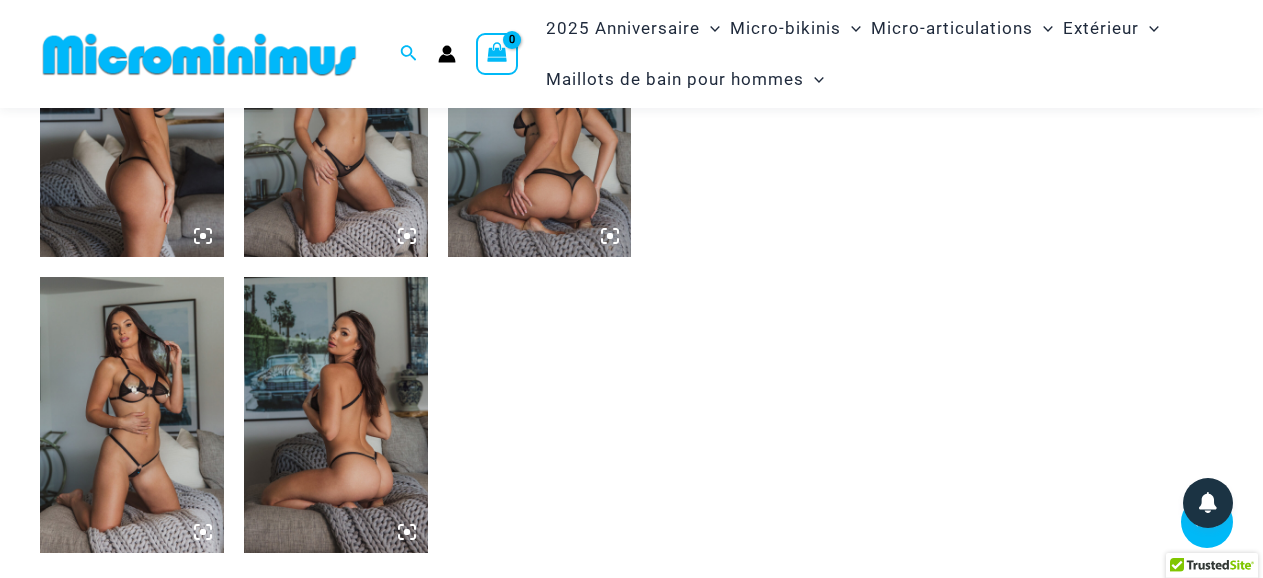 click at bounding box center (132, 415) 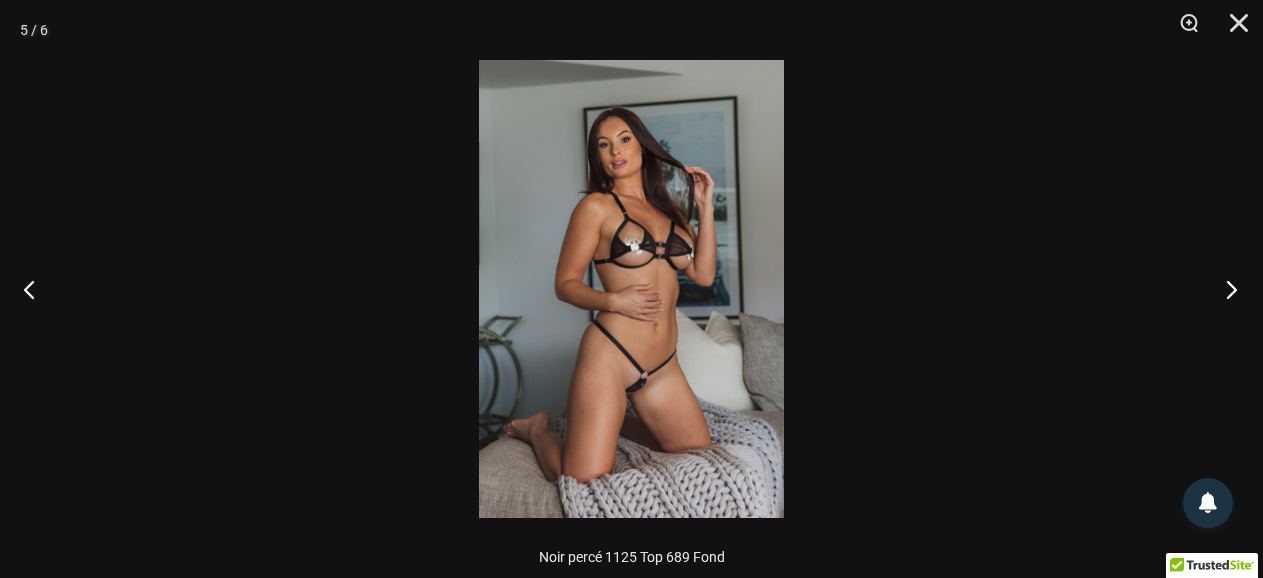 click at bounding box center [1225, 289] 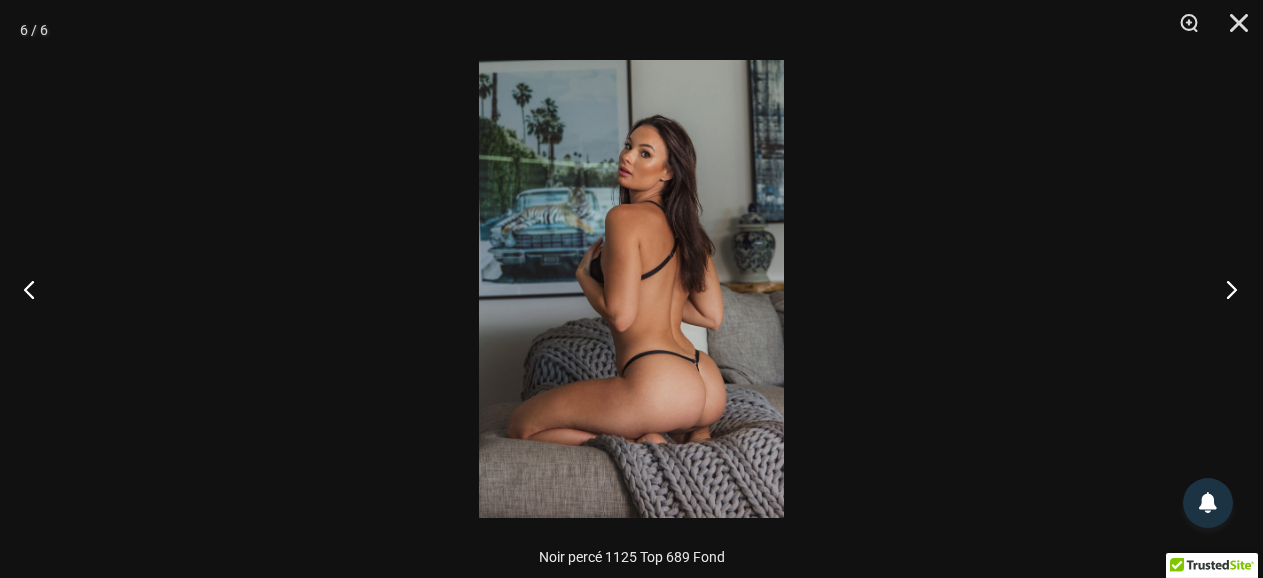 click at bounding box center [1225, 289] 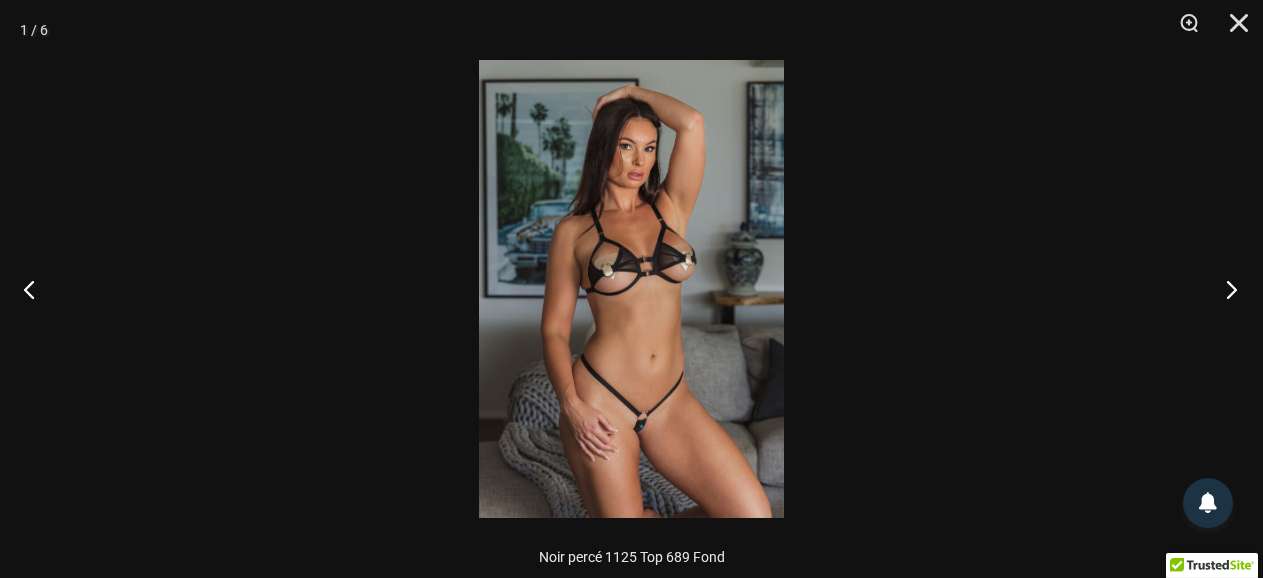 click at bounding box center (1225, 289) 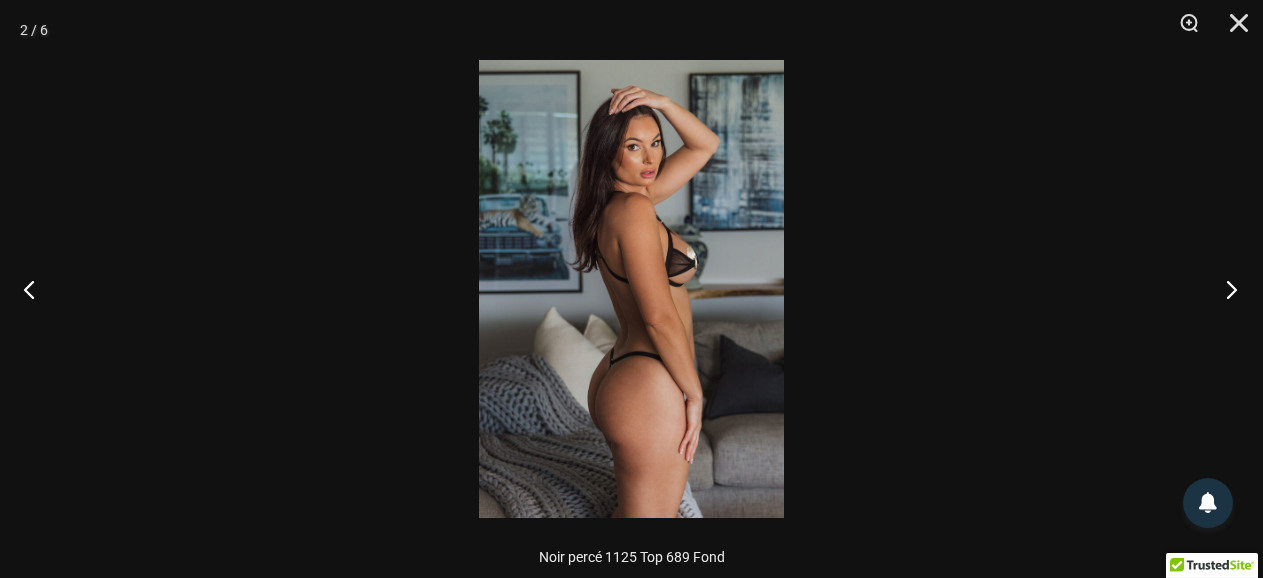 click at bounding box center (1225, 289) 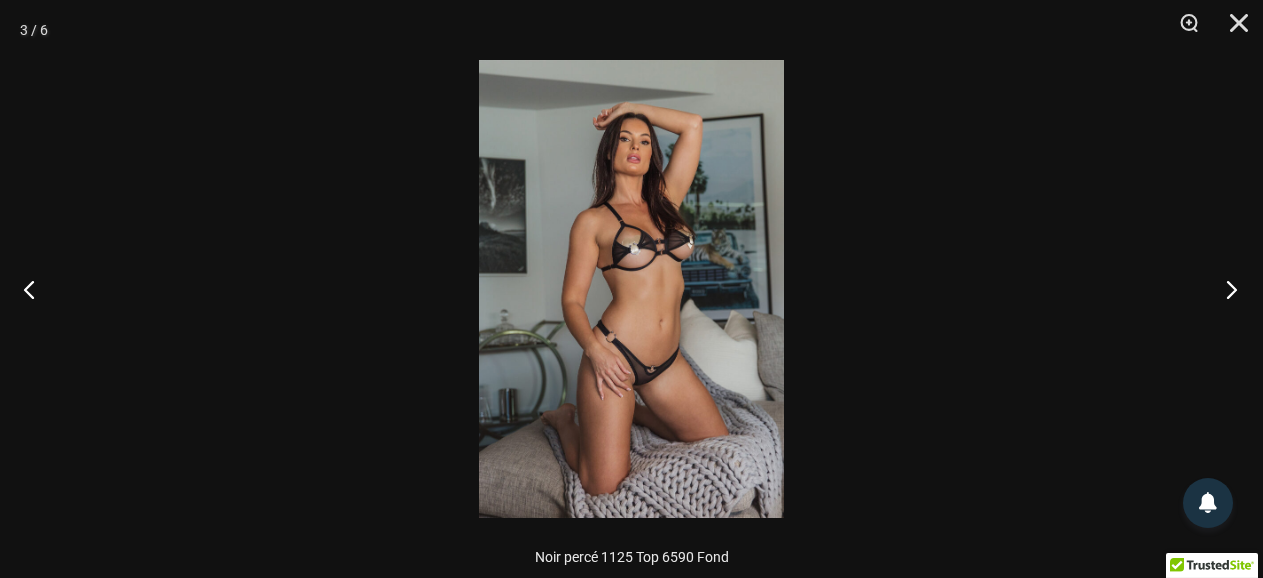 click at bounding box center [1225, 289] 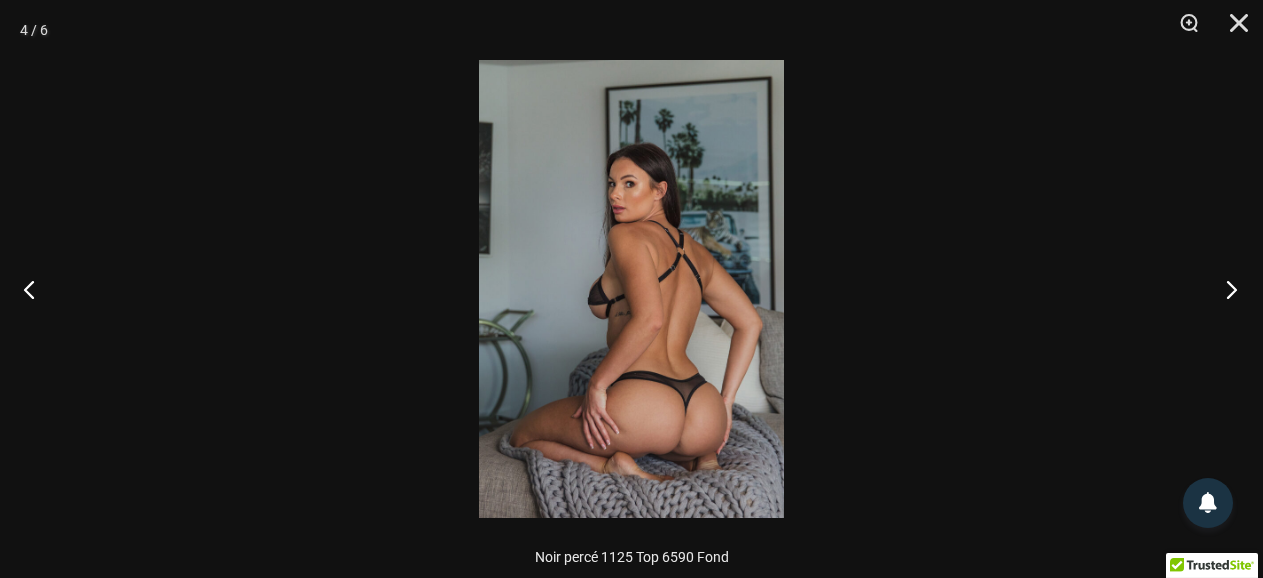 click at bounding box center [1225, 289] 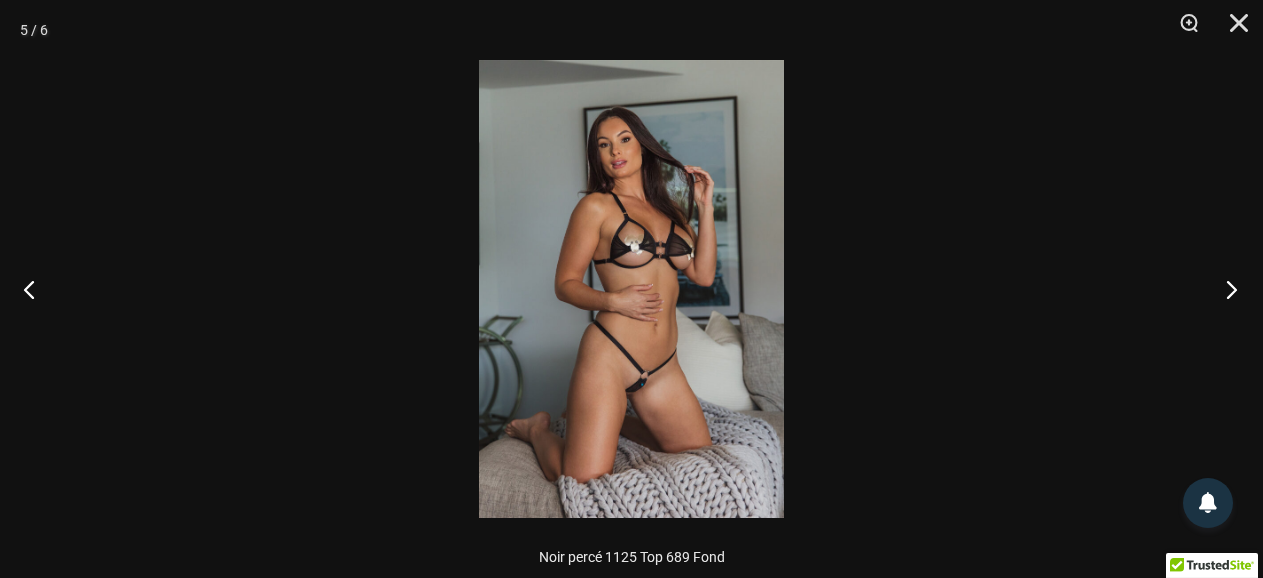 click at bounding box center (1225, 289) 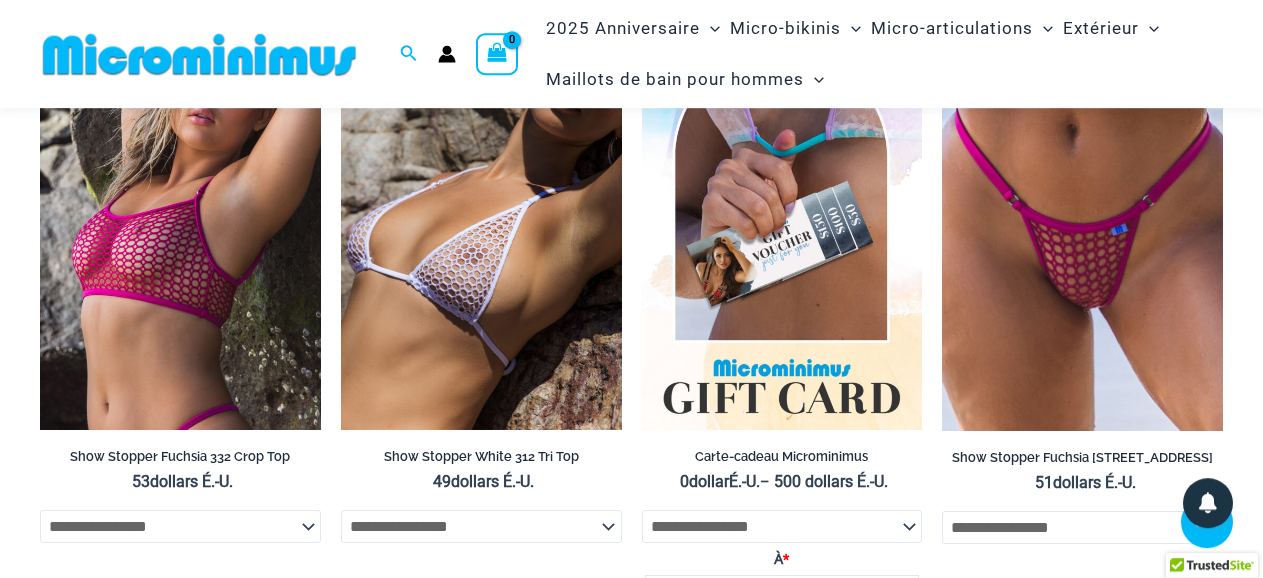 scroll, scrollTop: 4539, scrollLeft: 0, axis: vertical 